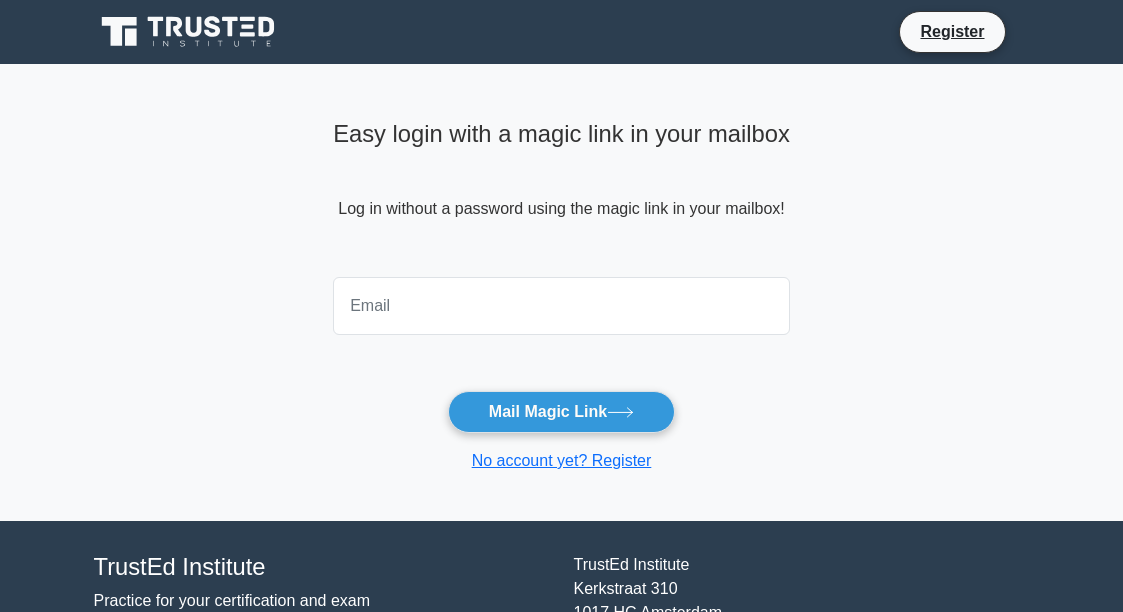 scroll, scrollTop: 0, scrollLeft: 0, axis: both 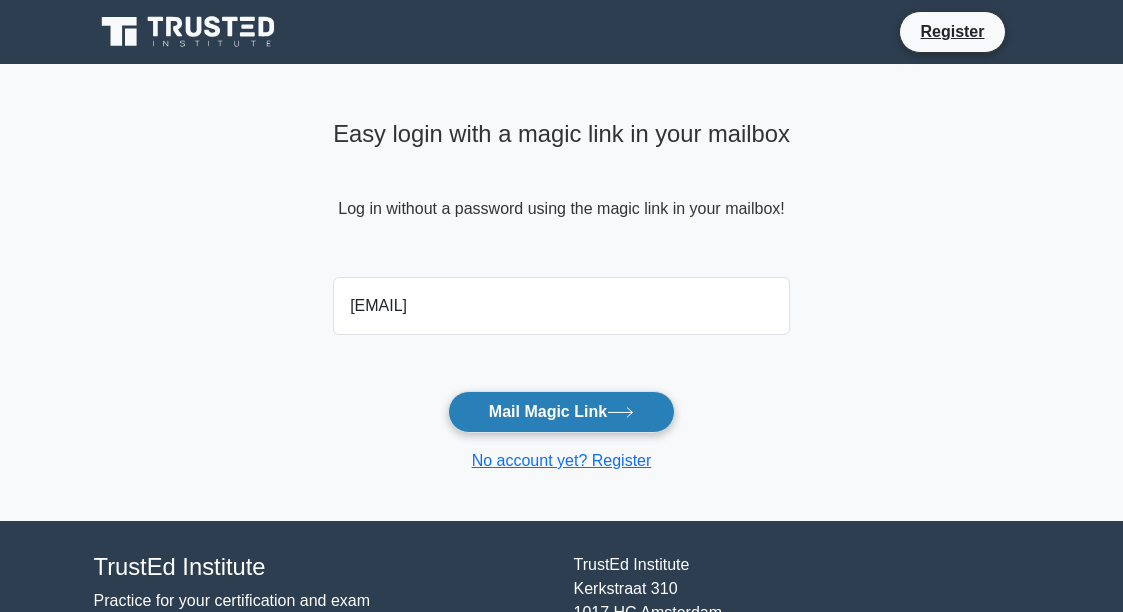 type on "jacguia@gmail.com" 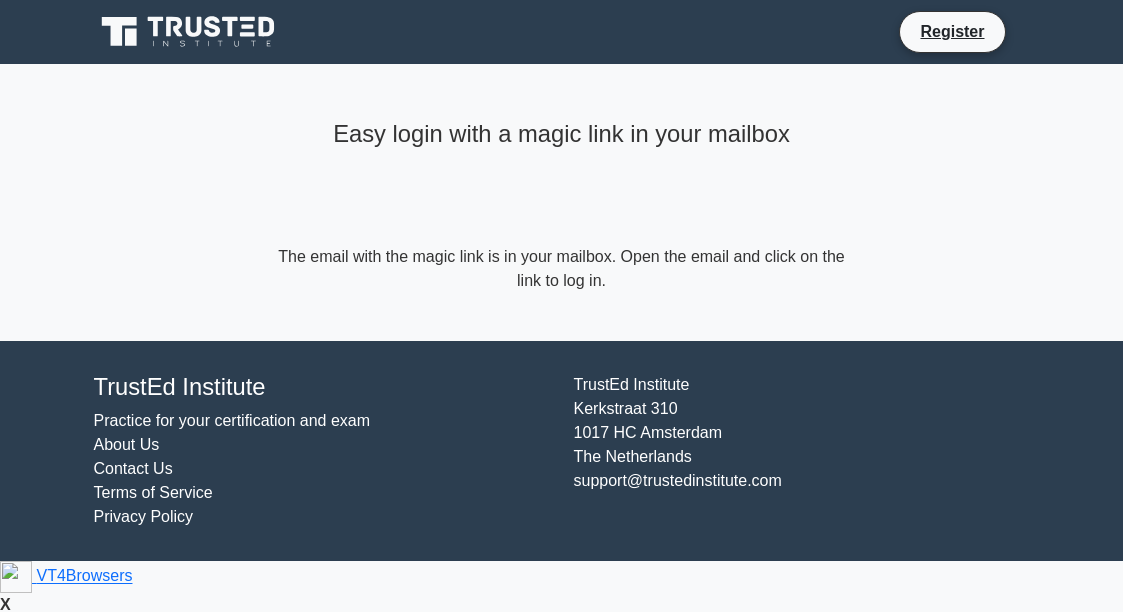 scroll, scrollTop: 0, scrollLeft: 0, axis: both 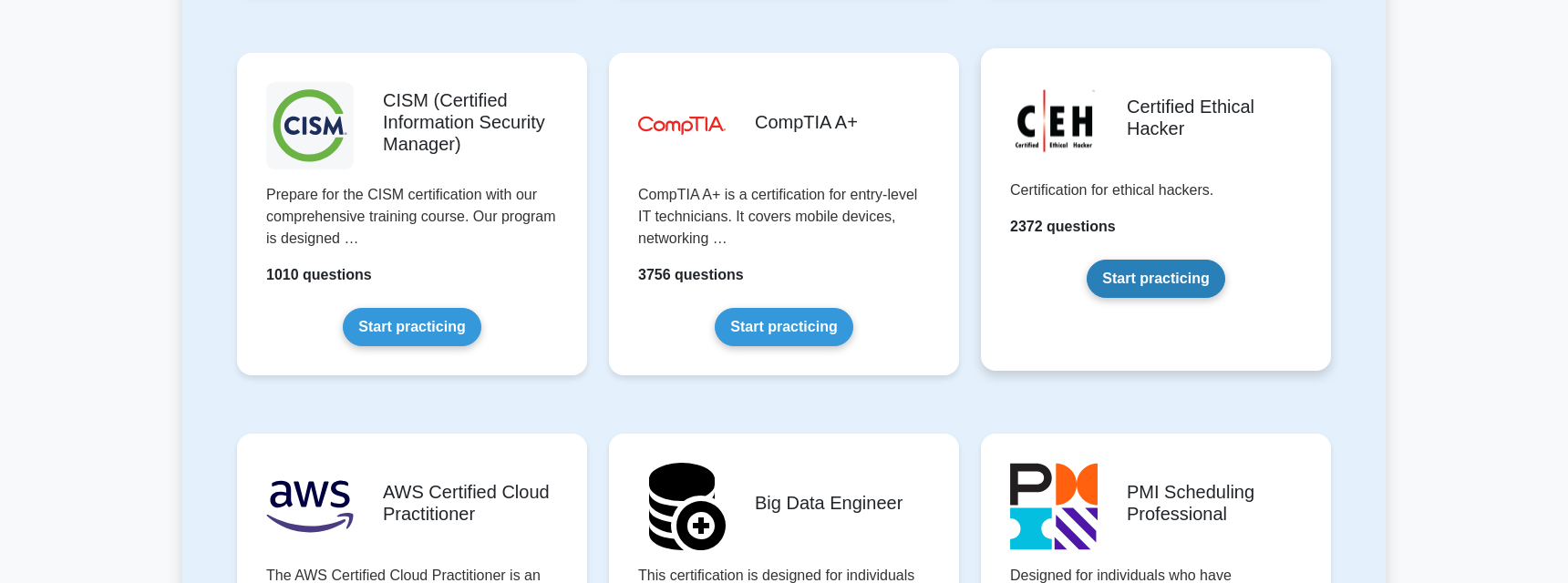 click on "Start practicing" at bounding box center [1155, 279] 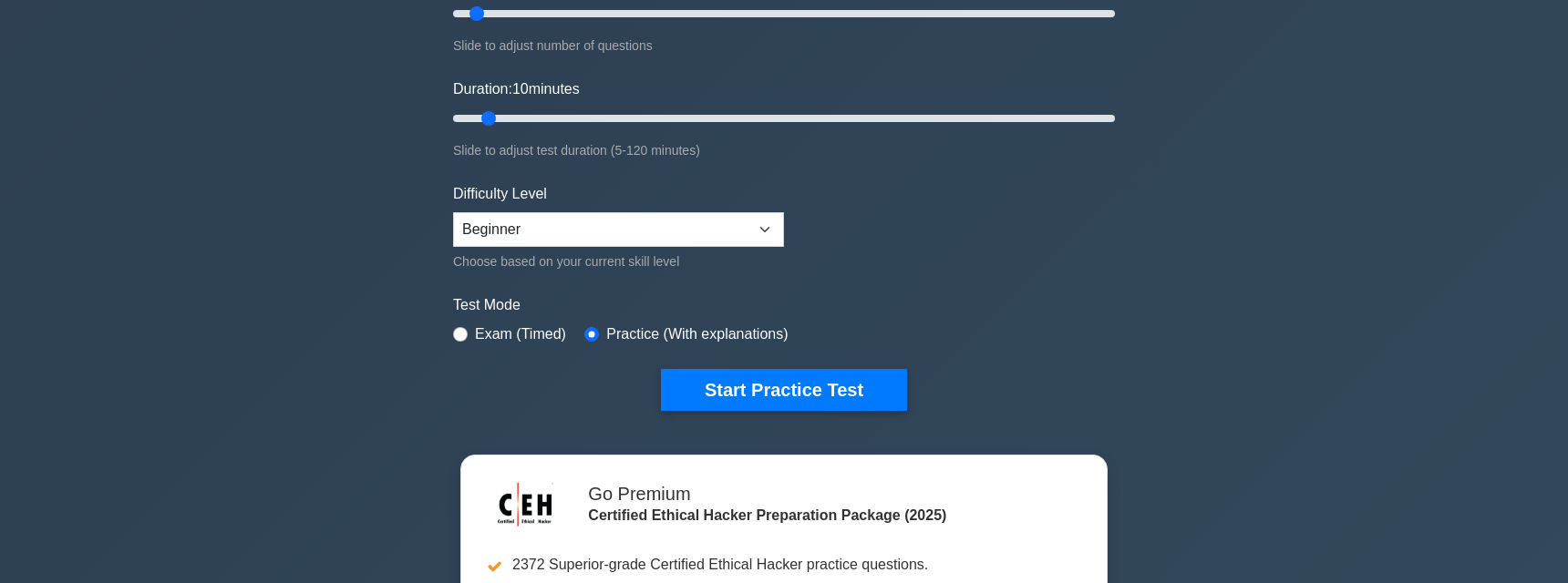 scroll, scrollTop: 295, scrollLeft: 0, axis: vertical 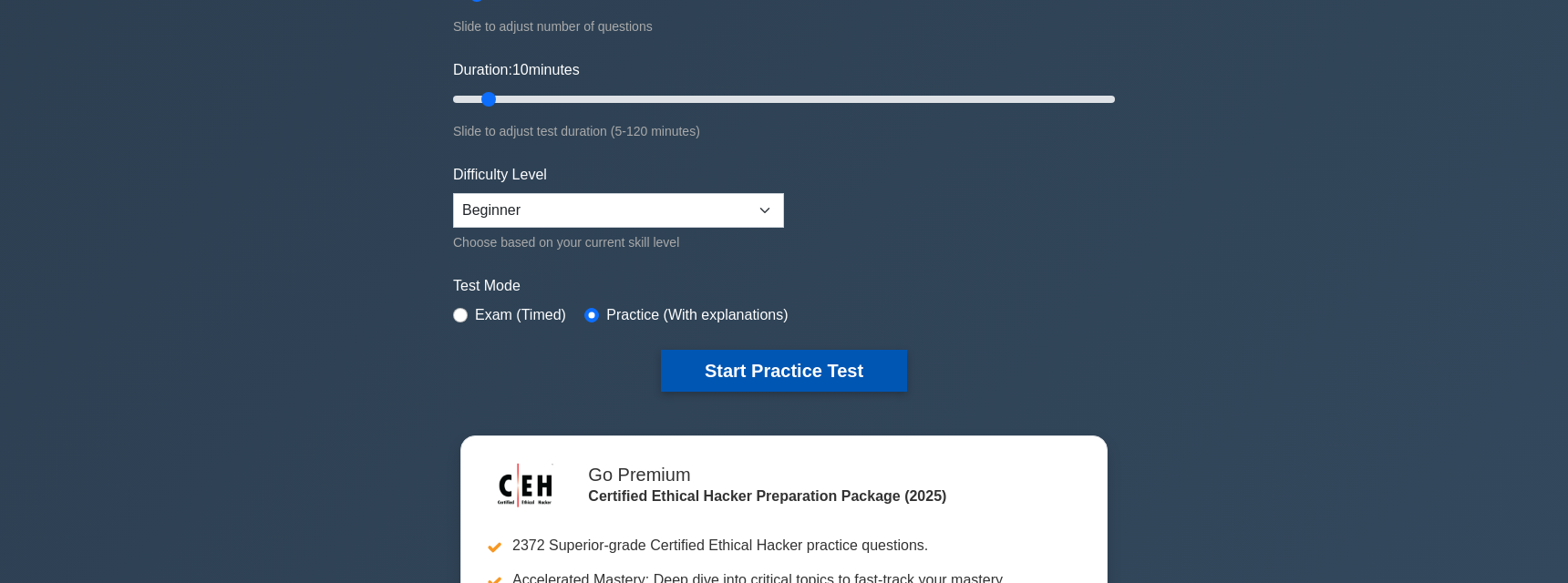 click on "Start Practice Test" at bounding box center (784, 371) 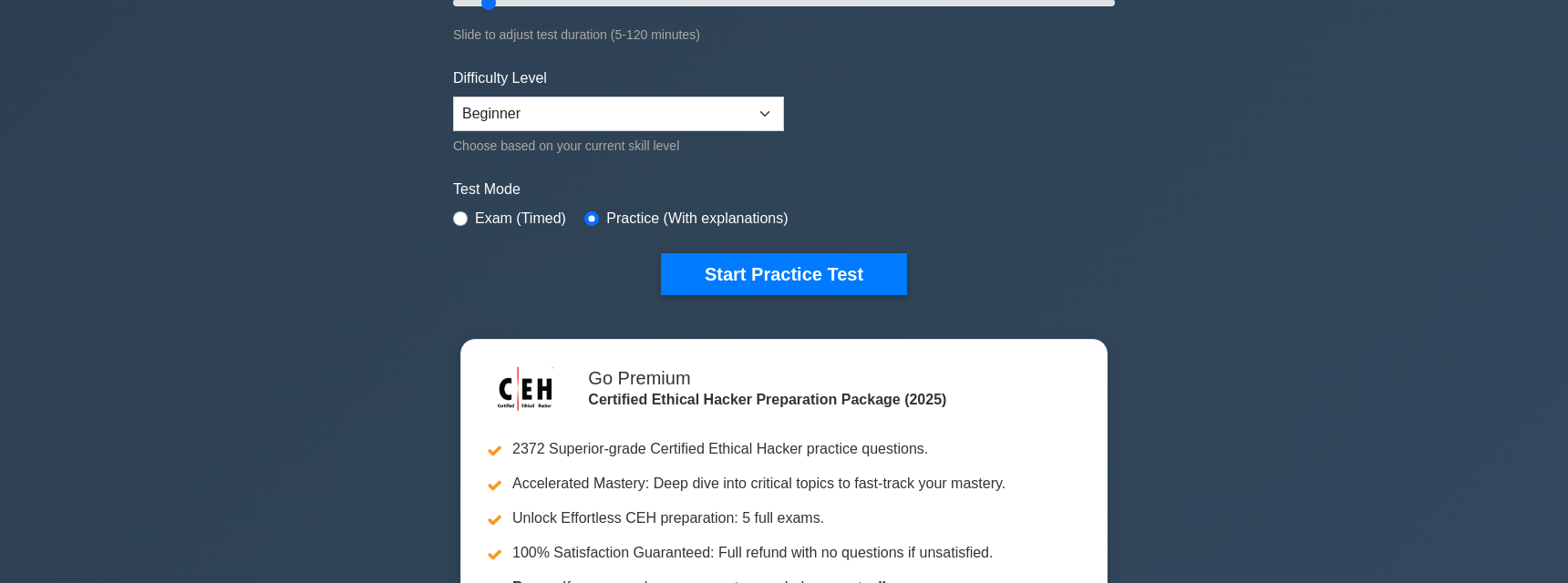 scroll, scrollTop: 394, scrollLeft: 0, axis: vertical 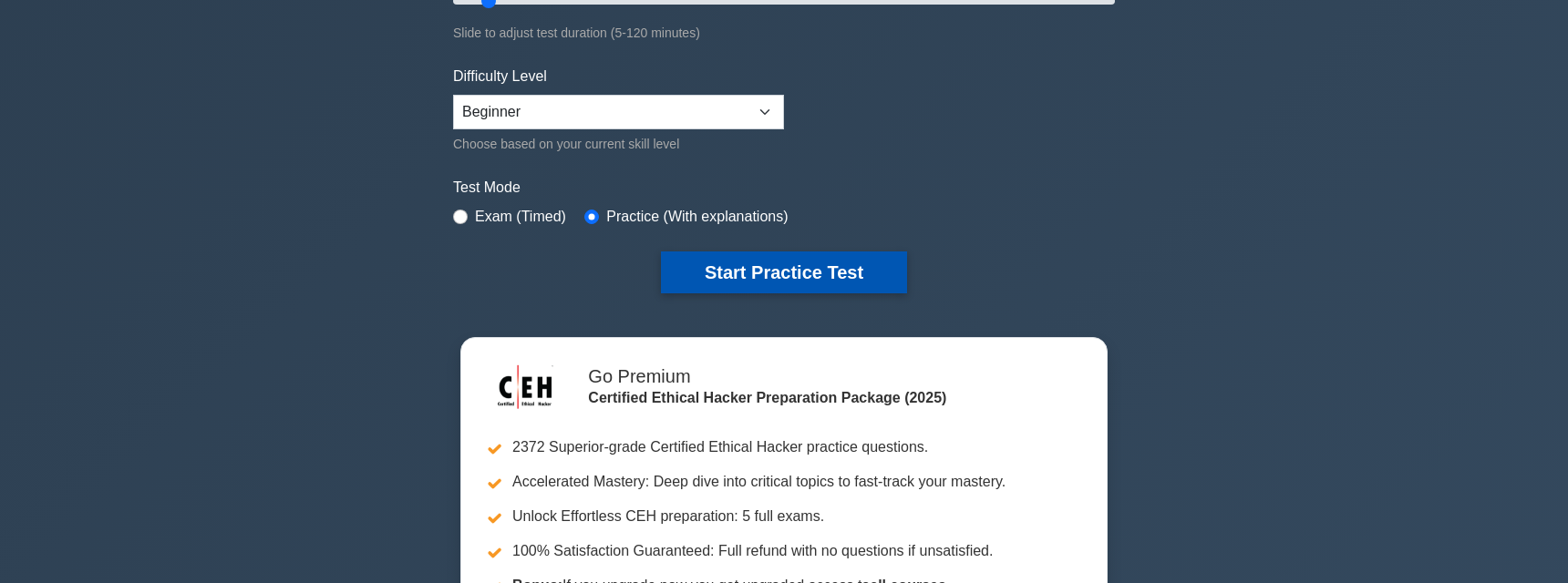click on "Start Practice Test" at bounding box center [784, 272] 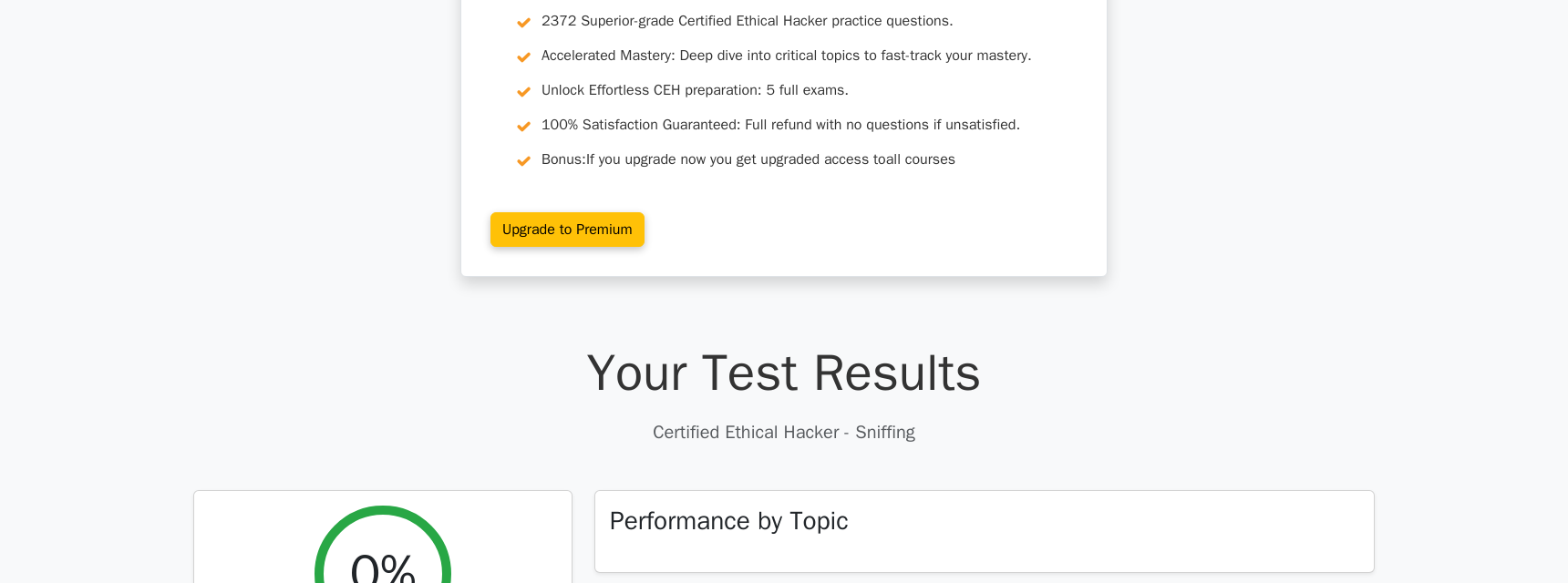 scroll, scrollTop: 0, scrollLeft: 0, axis: both 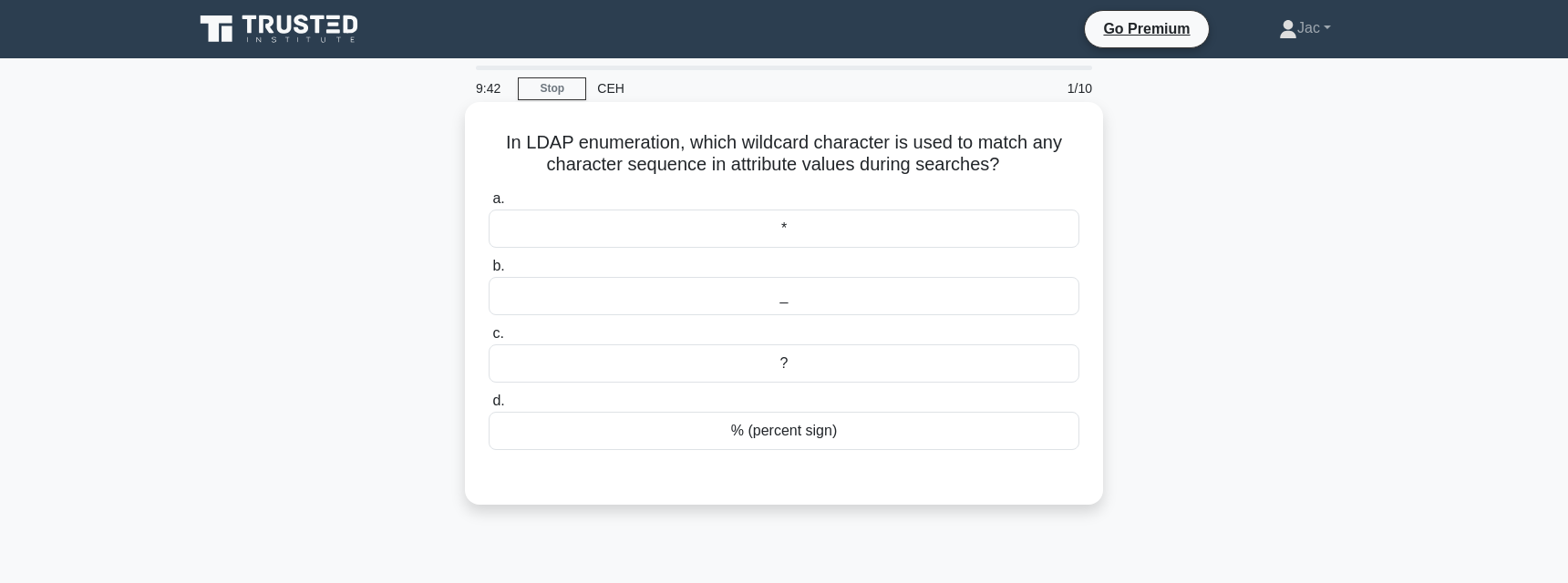 click on "*" at bounding box center [784, 229] 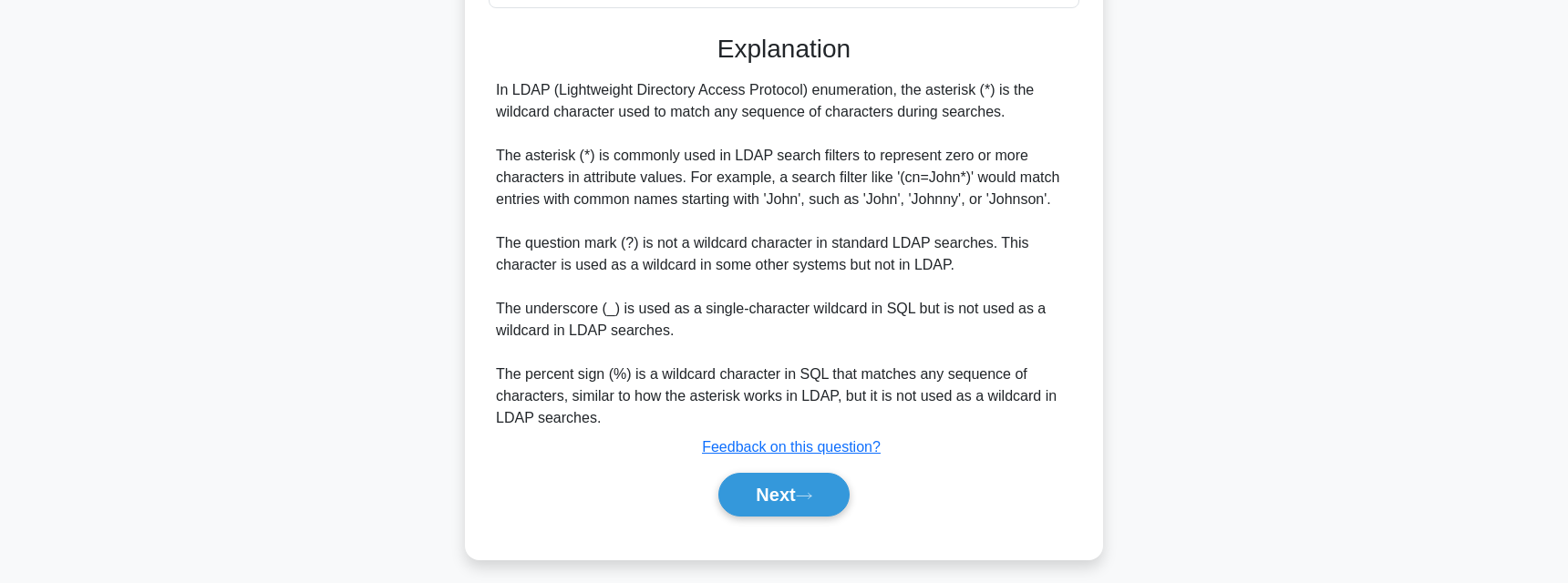 scroll, scrollTop: 455, scrollLeft: 0, axis: vertical 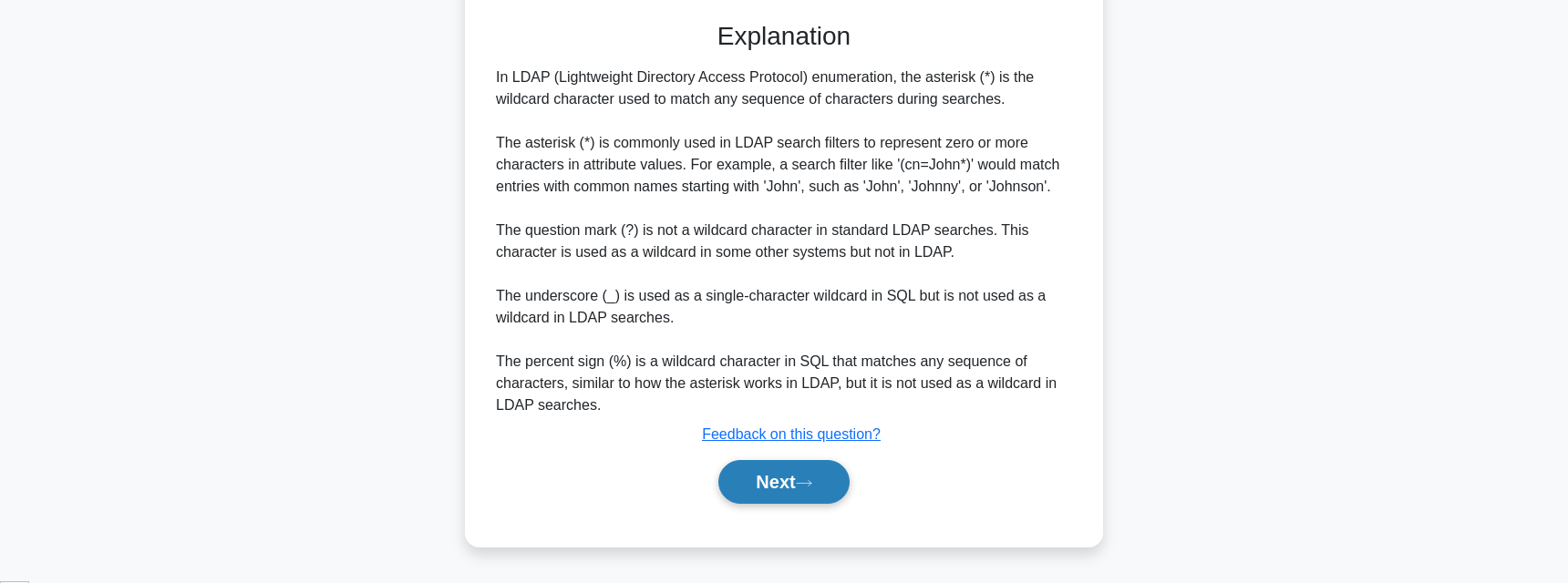 click on "Next" at bounding box center [783, 482] 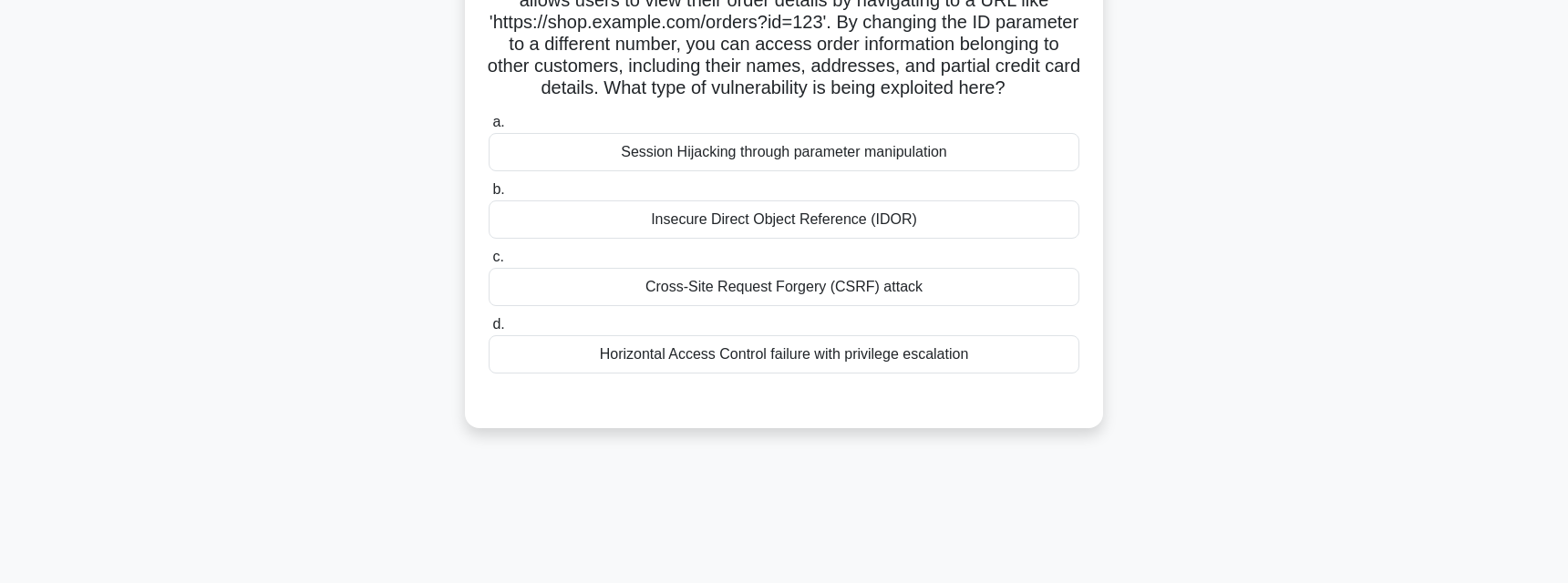 scroll, scrollTop: 107, scrollLeft: 0, axis: vertical 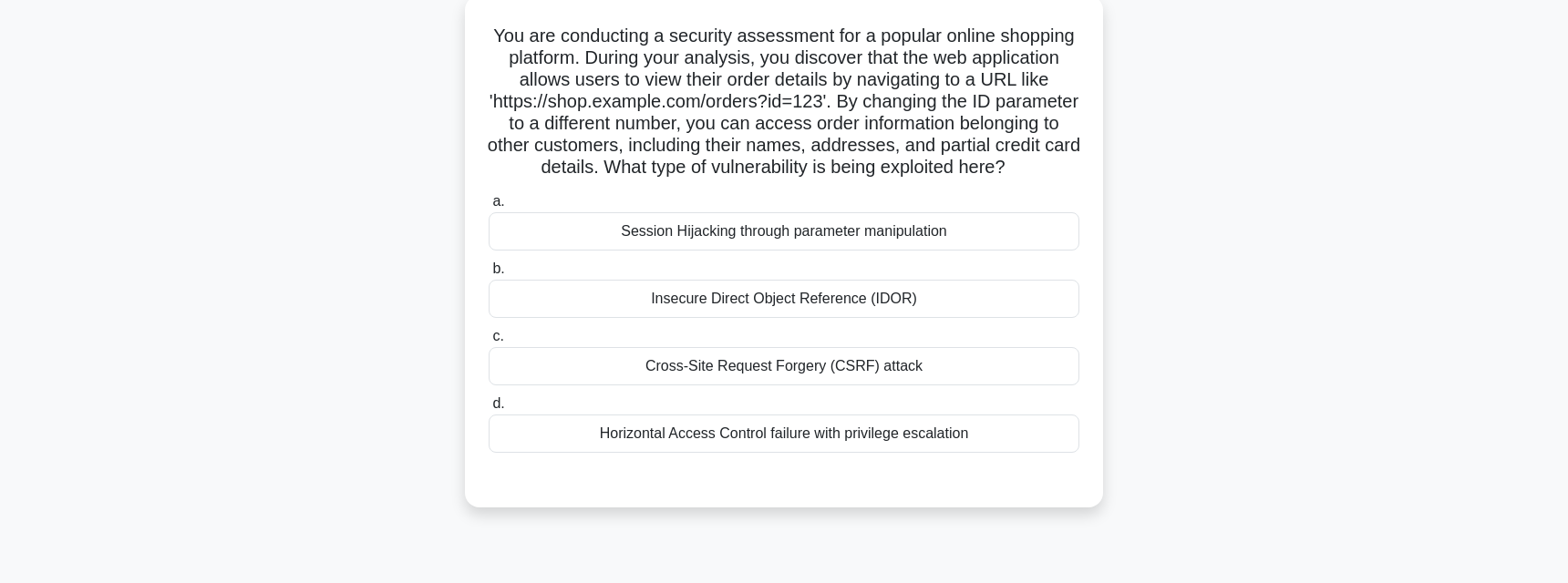click on "Session Hijacking through parameter manipulation" at bounding box center [784, 231] 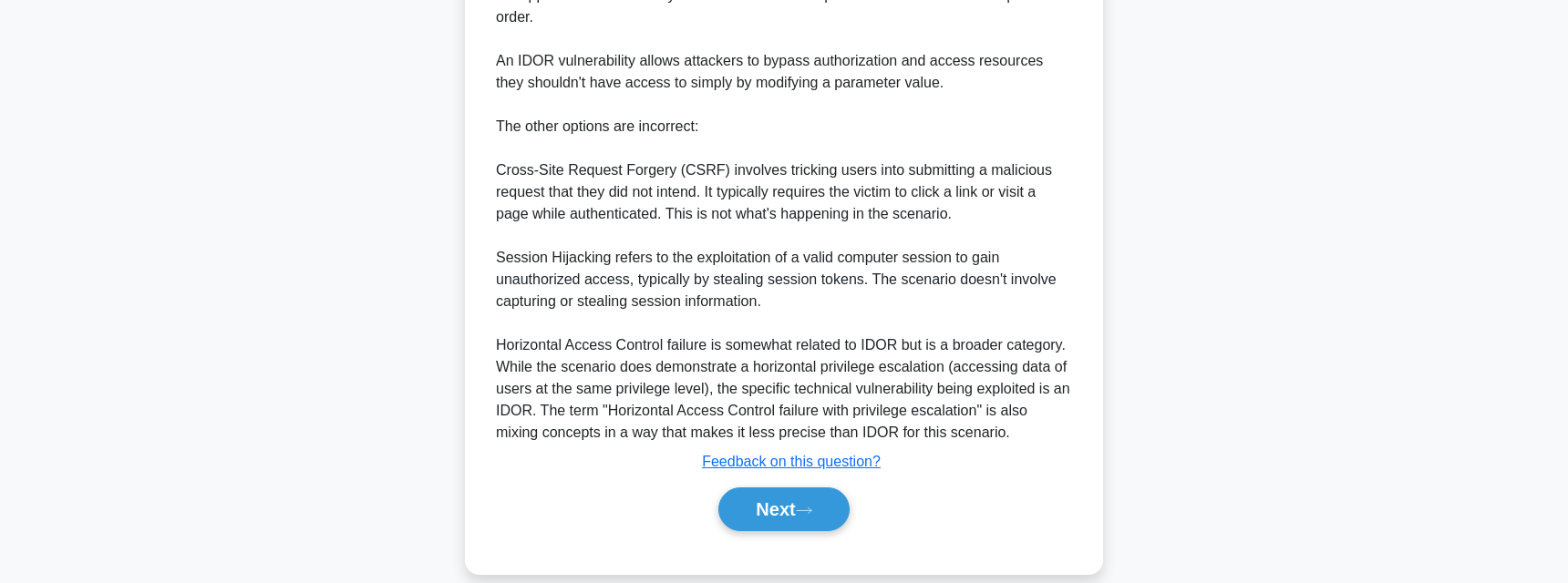 scroll, scrollTop: 741, scrollLeft: 0, axis: vertical 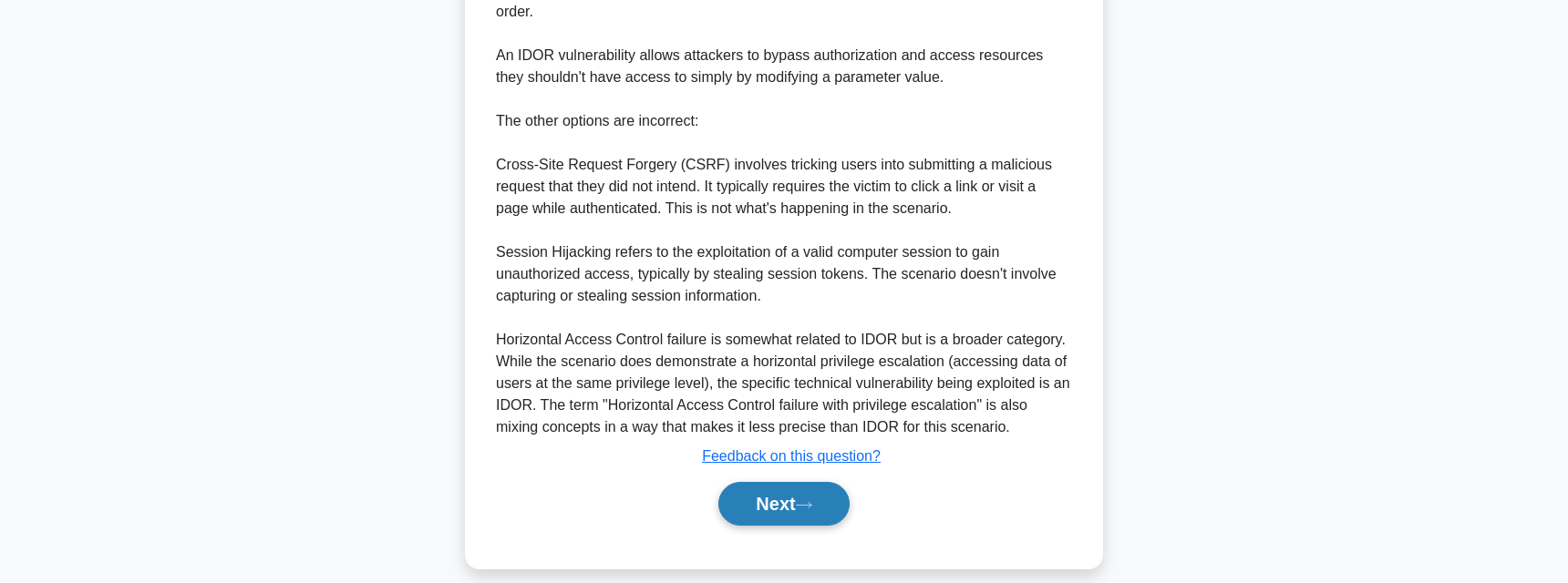 drag, startPoint x: 807, startPoint y: 481, endPoint x: 854, endPoint y: 478, distance: 47.095647 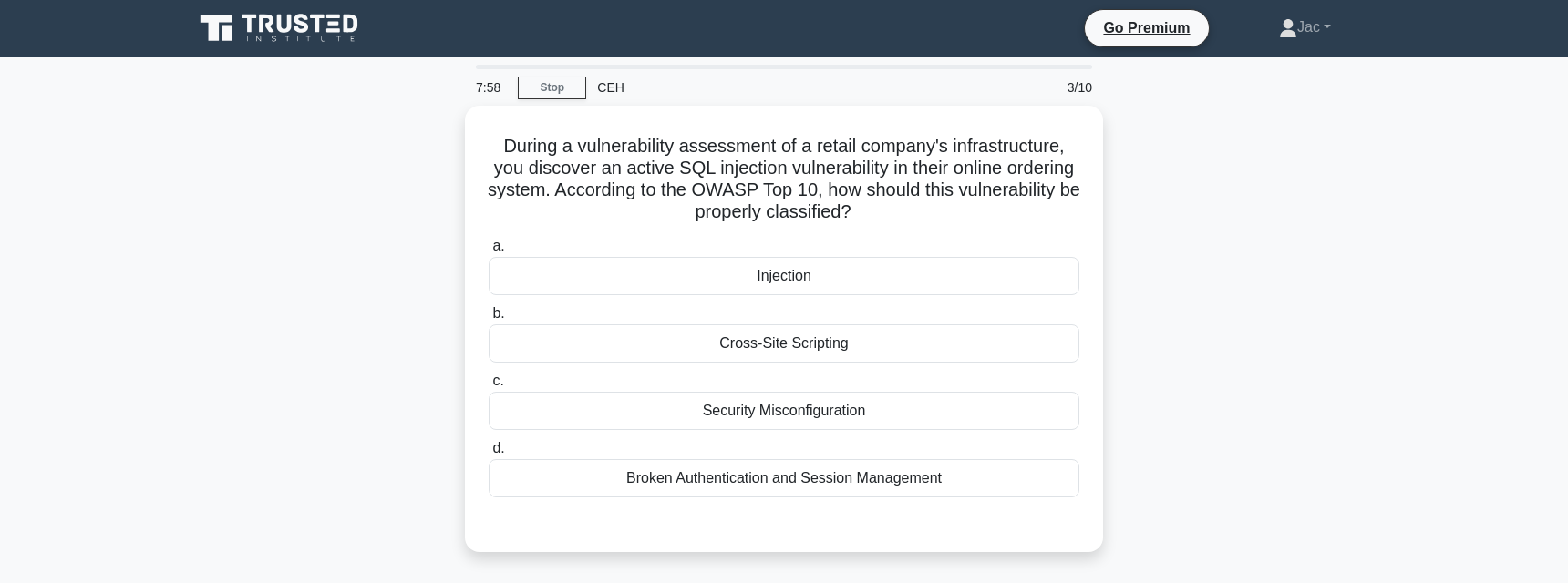 scroll, scrollTop: 0, scrollLeft: 0, axis: both 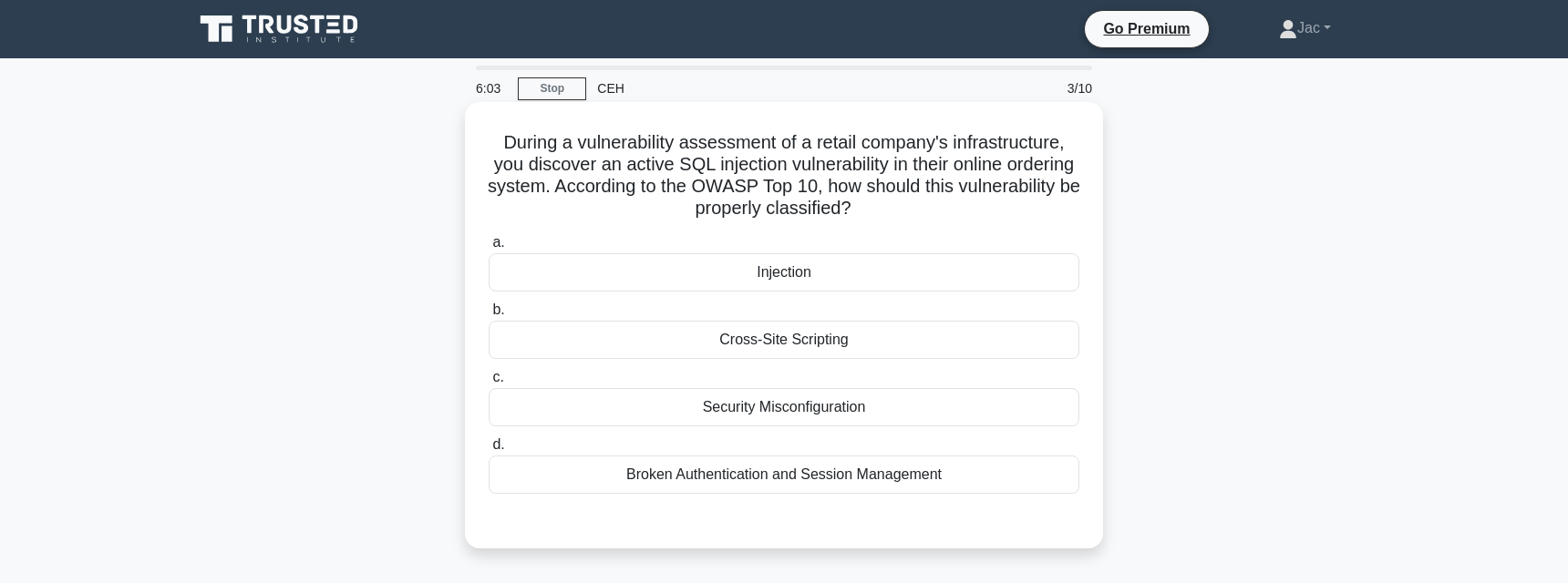 click on "Broken Authentication and Session Management" at bounding box center [784, 475] 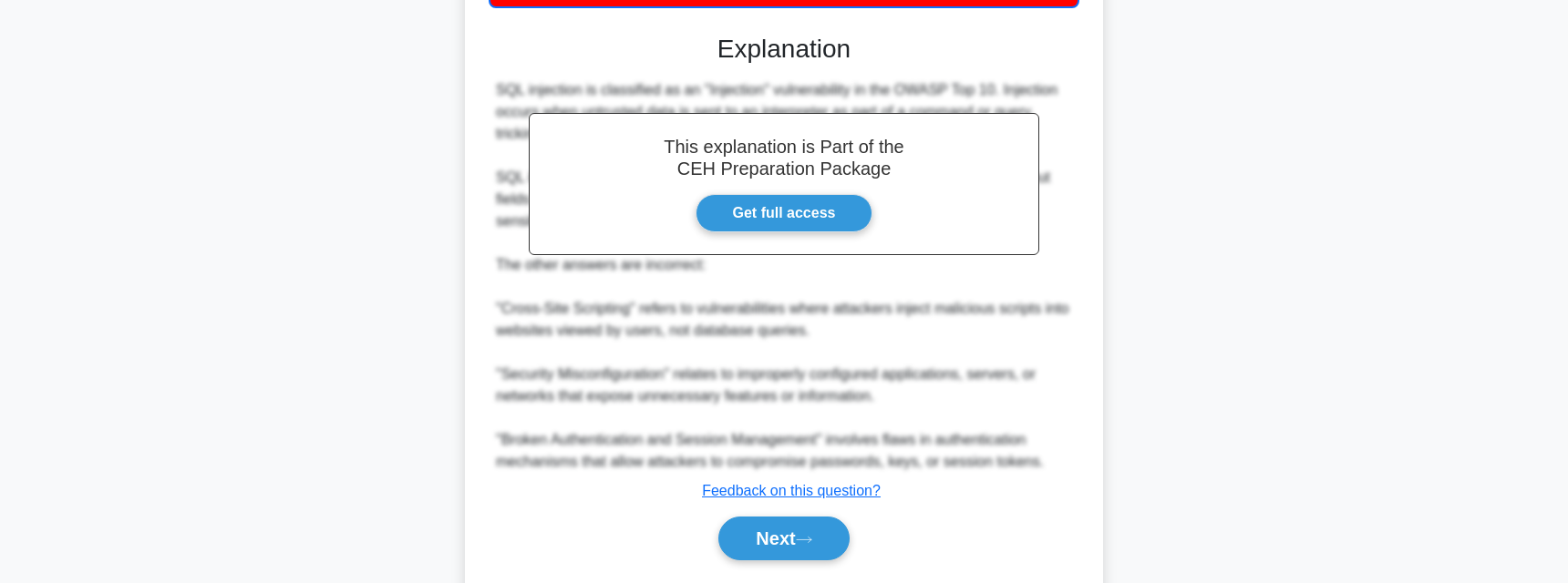 scroll, scrollTop: 544, scrollLeft: 0, axis: vertical 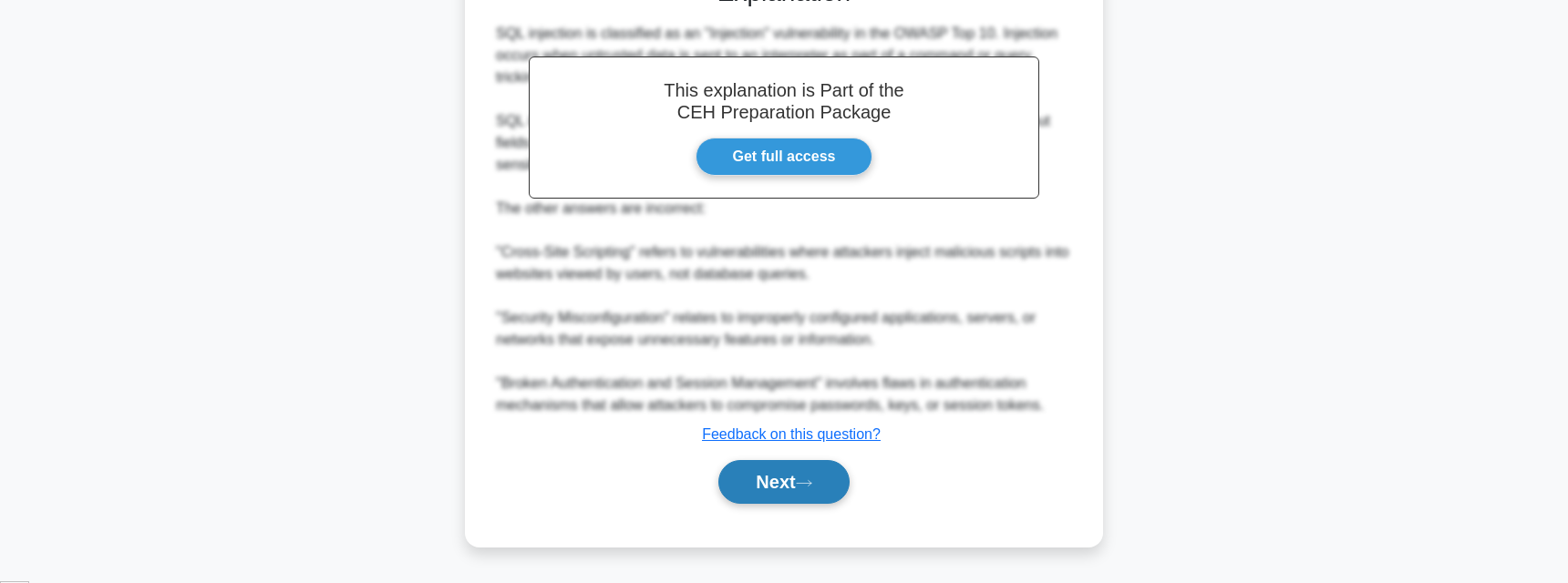 click on "Next" at bounding box center (783, 482) 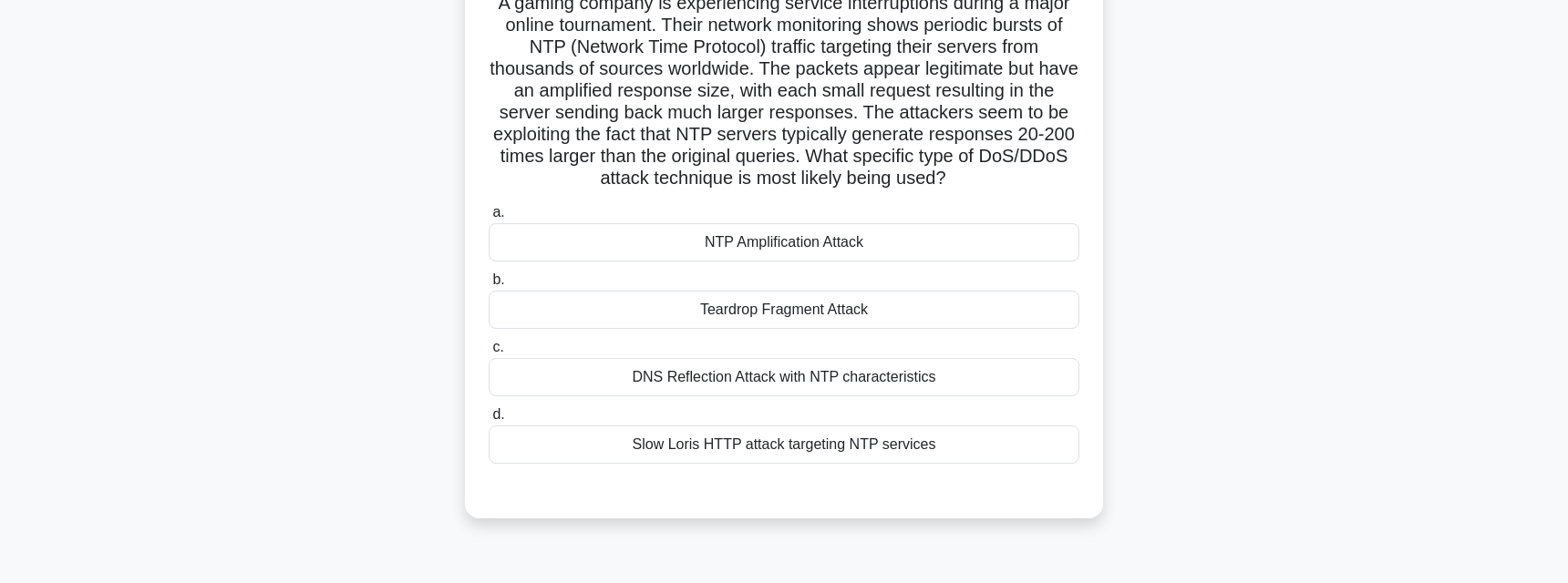 scroll, scrollTop: 107, scrollLeft: 0, axis: vertical 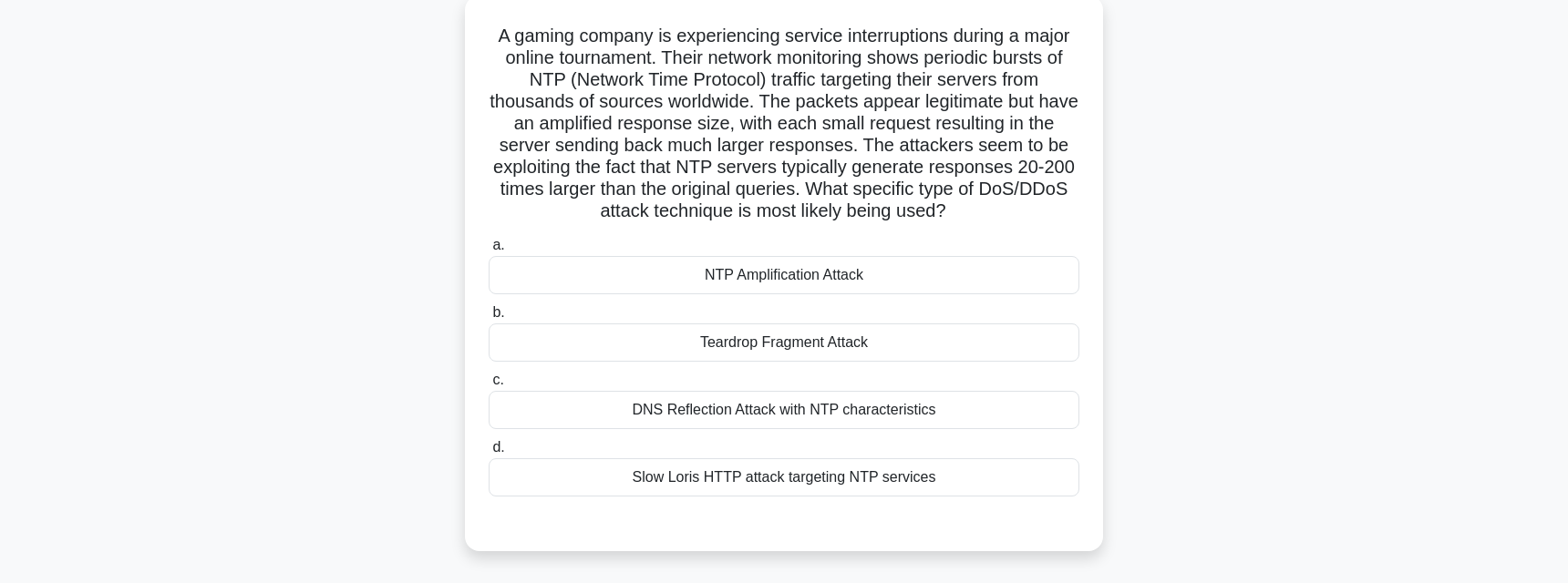 click on "NTP Amplification Attack" at bounding box center (784, 275) 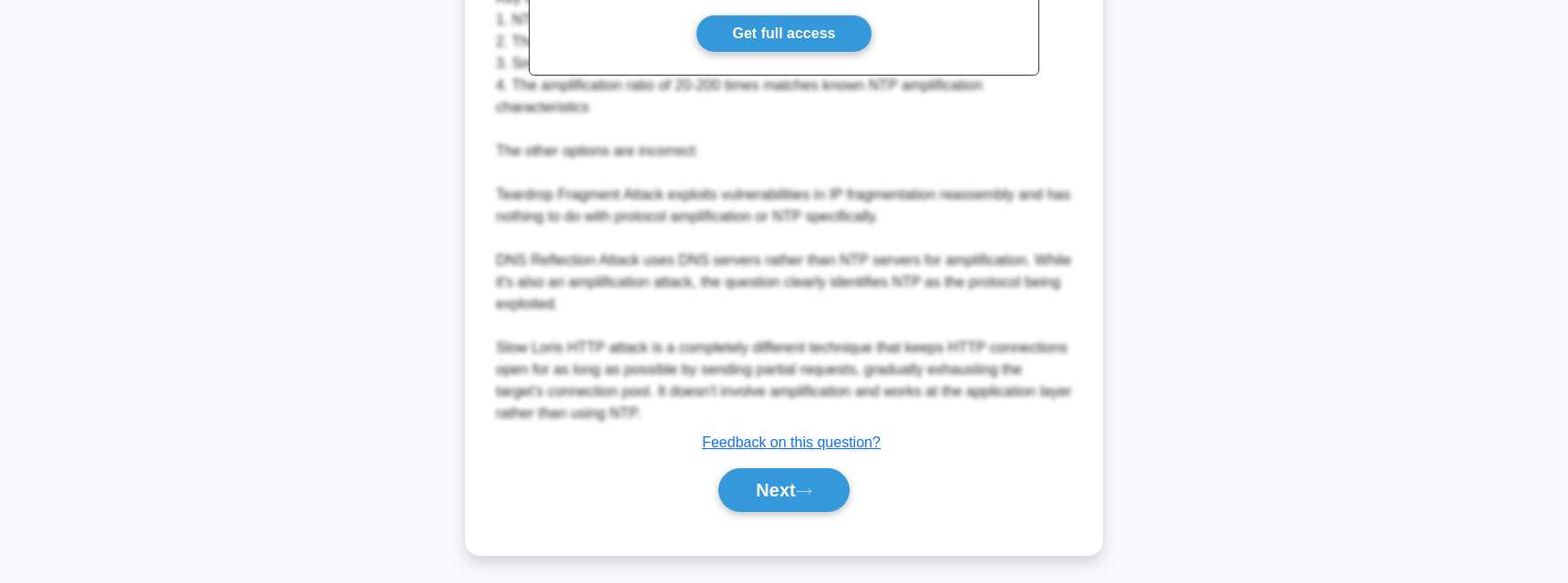 scroll, scrollTop: 782, scrollLeft: 0, axis: vertical 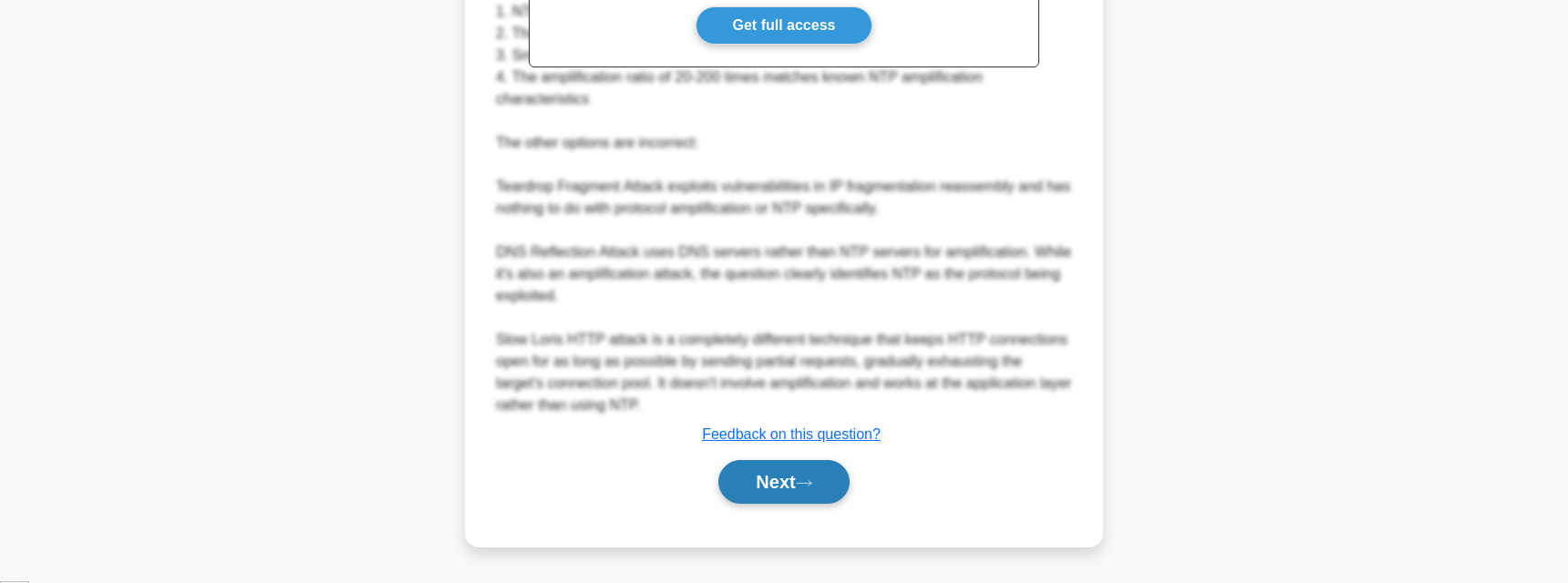 click on "Next" at bounding box center (783, 482) 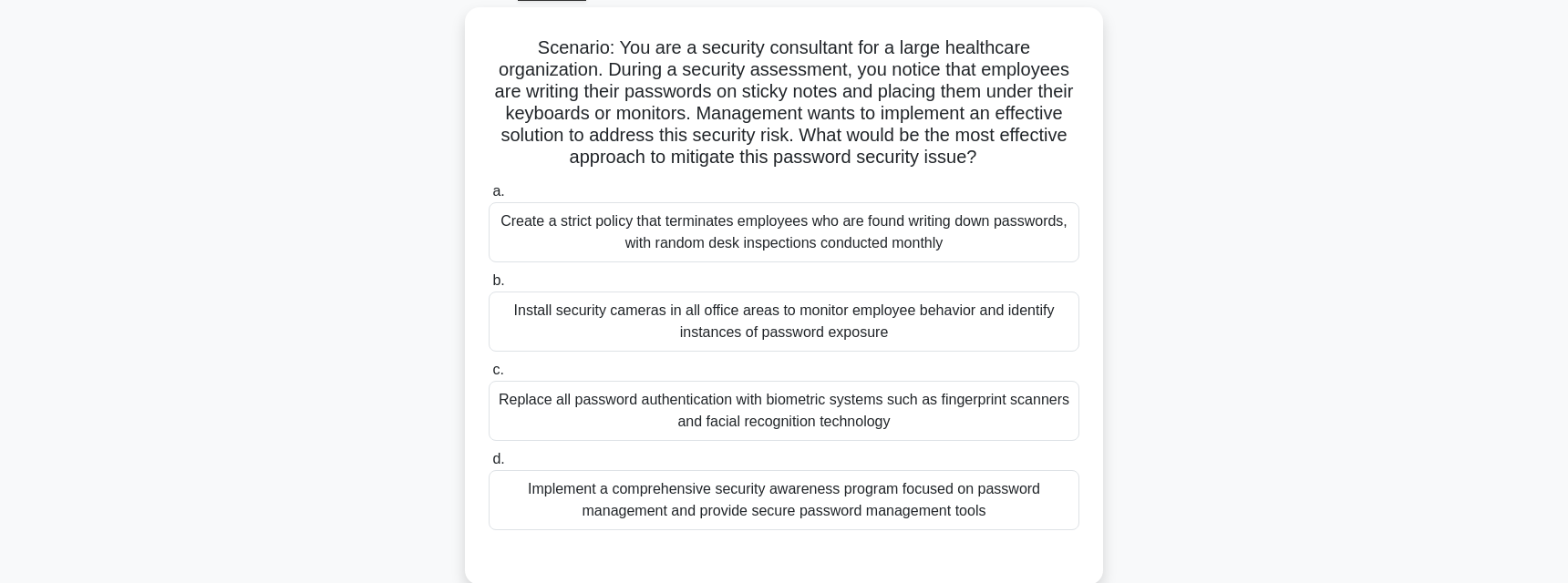 scroll, scrollTop: 107, scrollLeft: 0, axis: vertical 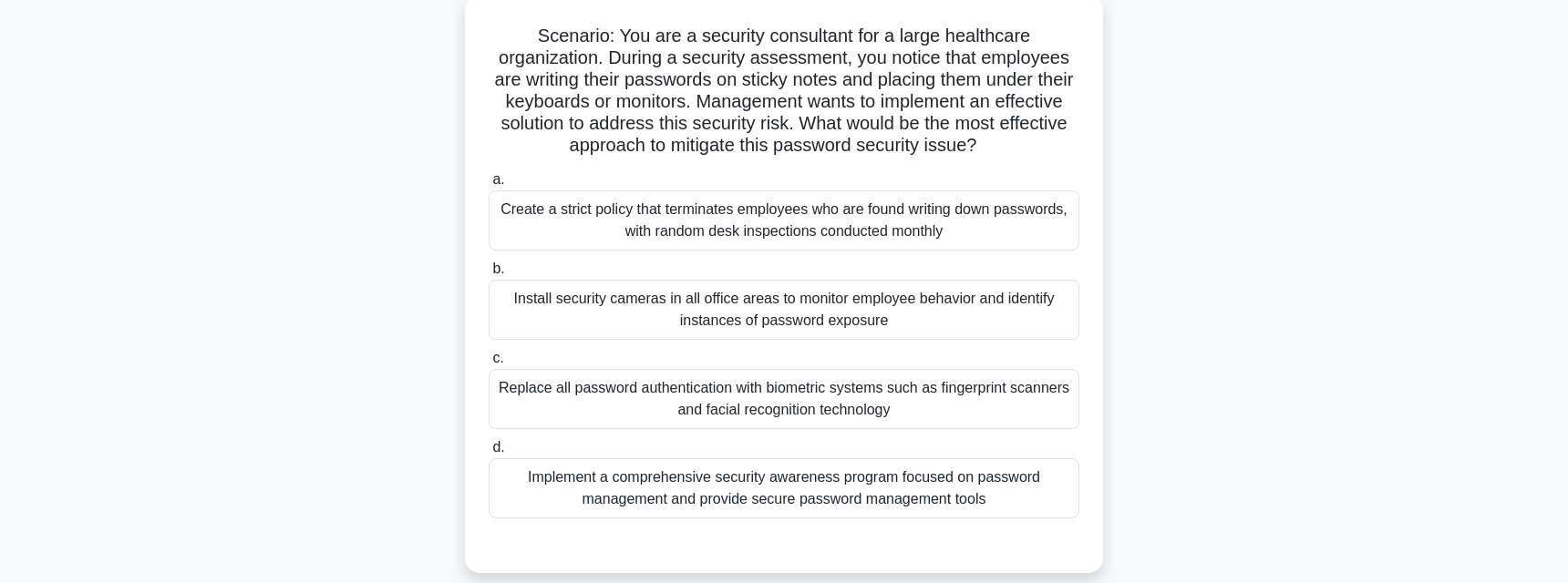 click on "Implement a comprehensive security awareness program focused on password management and provide secure password management tools" at bounding box center (784, 488) 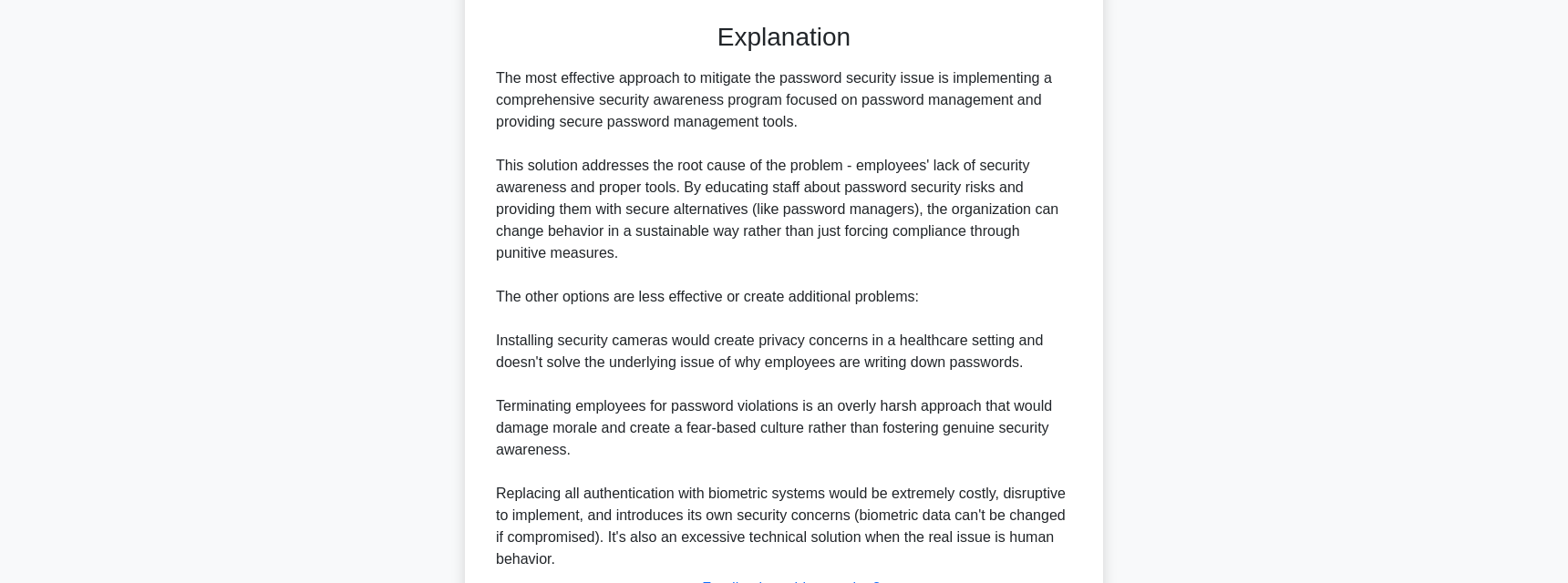 scroll, scrollTop: 782, scrollLeft: 0, axis: vertical 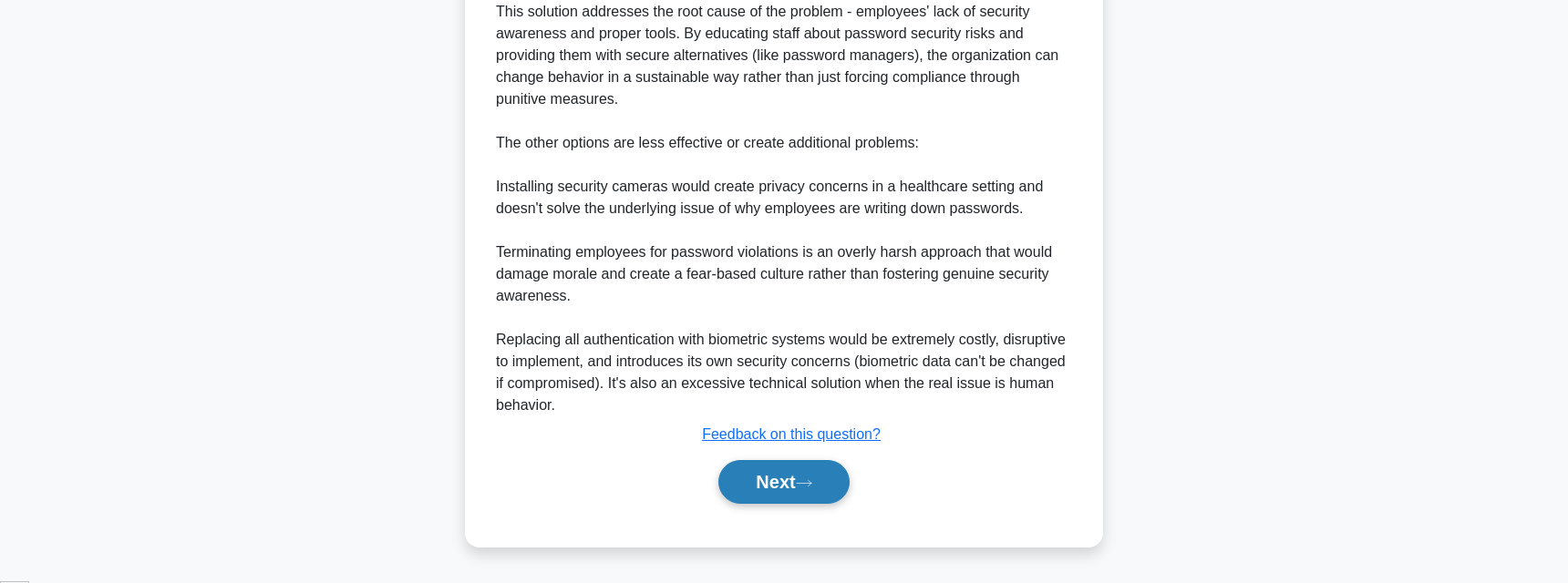 click on "Next" at bounding box center (783, 482) 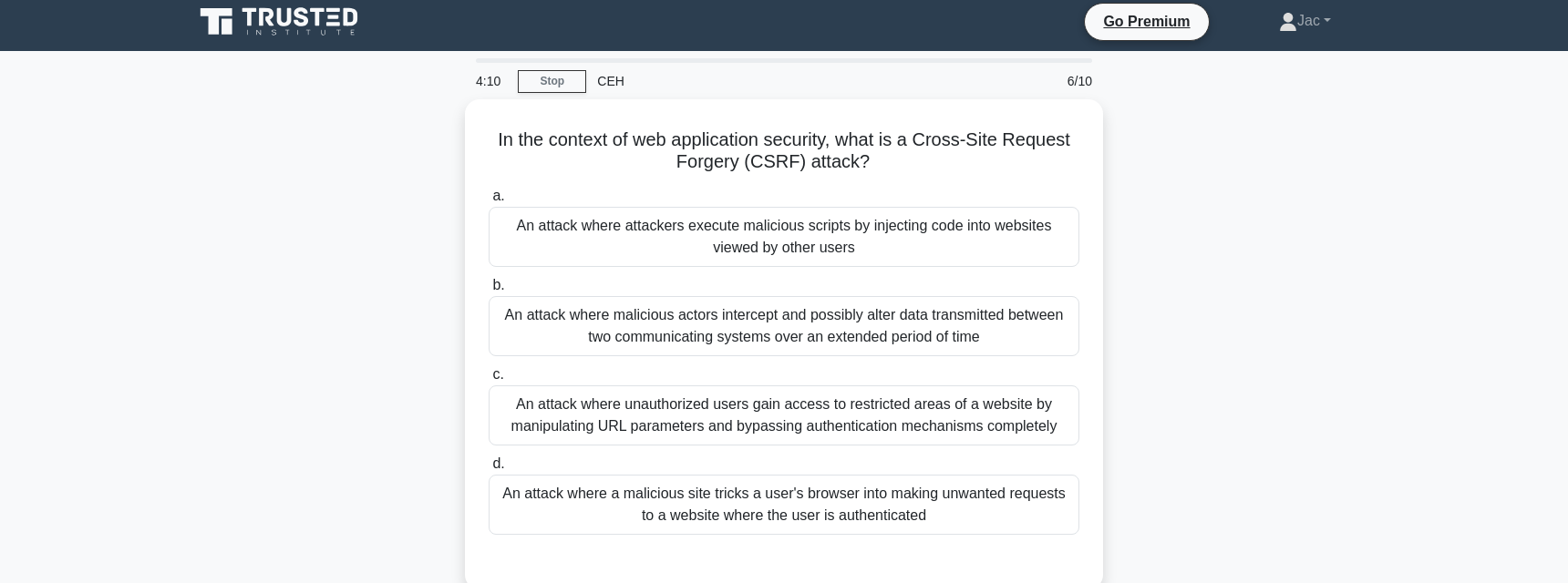 scroll, scrollTop: 0, scrollLeft: 0, axis: both 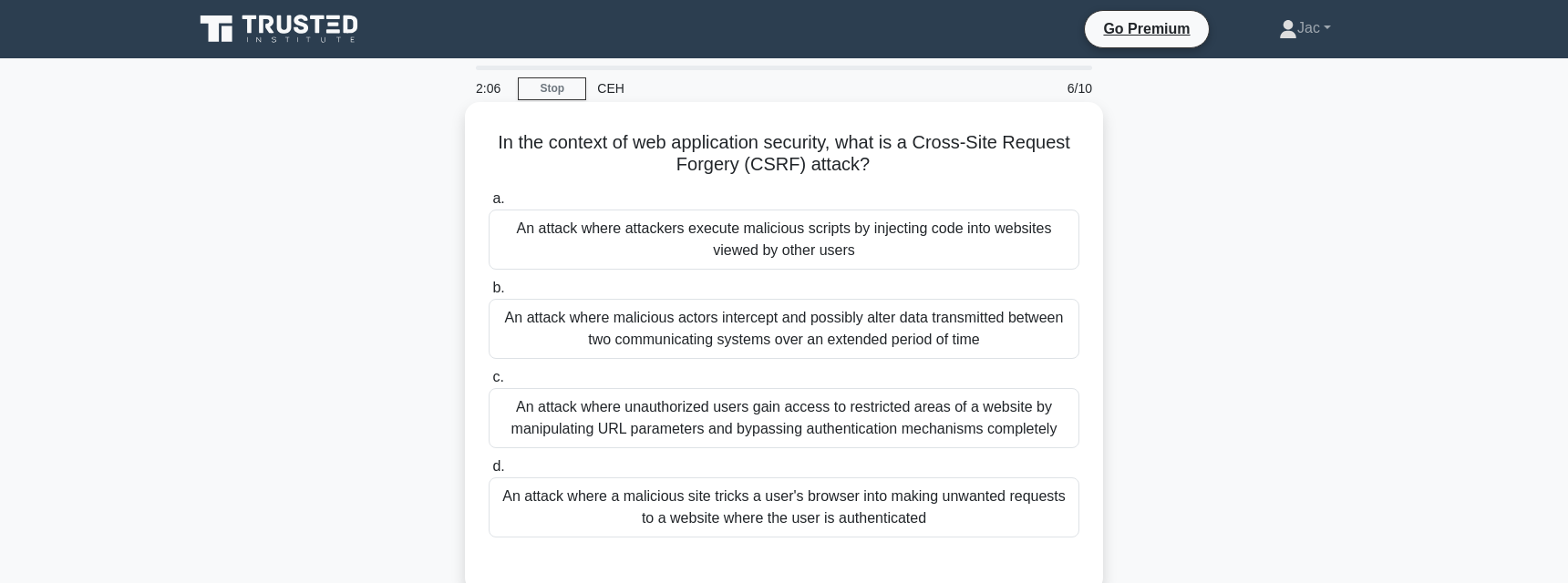 click on "An attack where attackers execute malicious scripts by injecting code into websites viewed by other users" at bounding box center [784, 240] 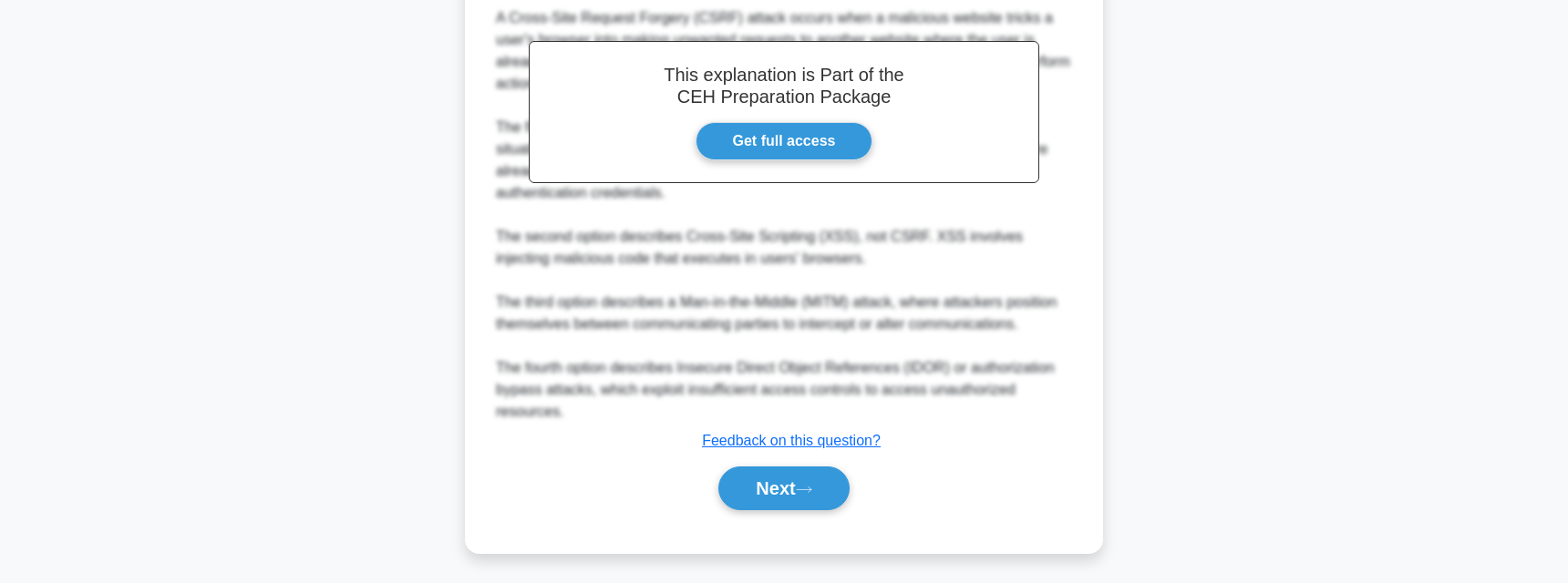 scroll, scrollTop: 609, scrollLeft: 0, axis: vertical 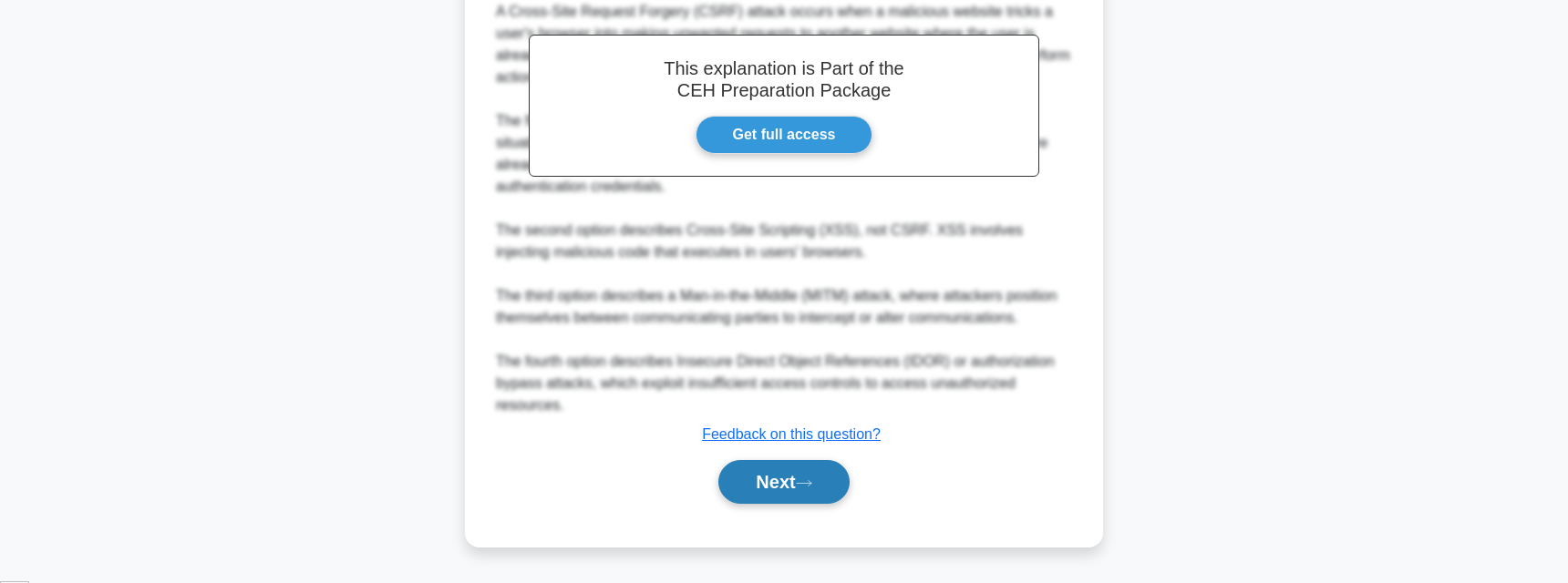 click 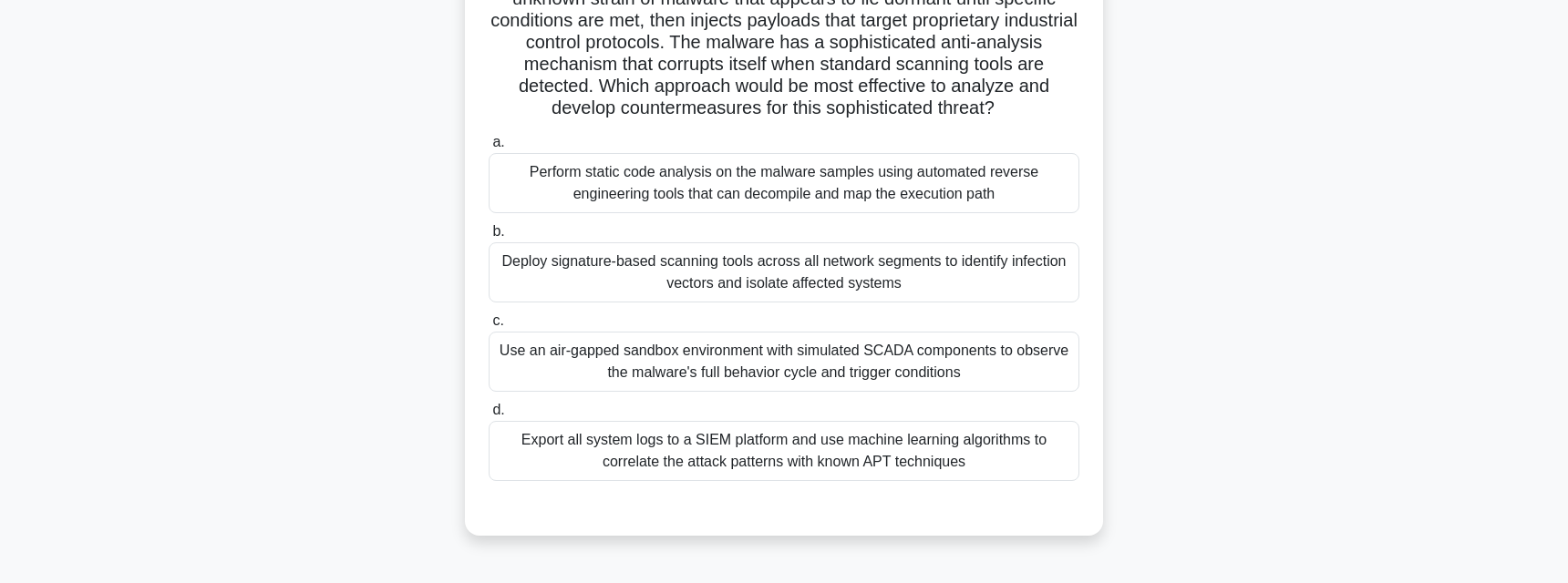 scroll, scrollTop: 205, scrollLeft: 0, axis: vertical 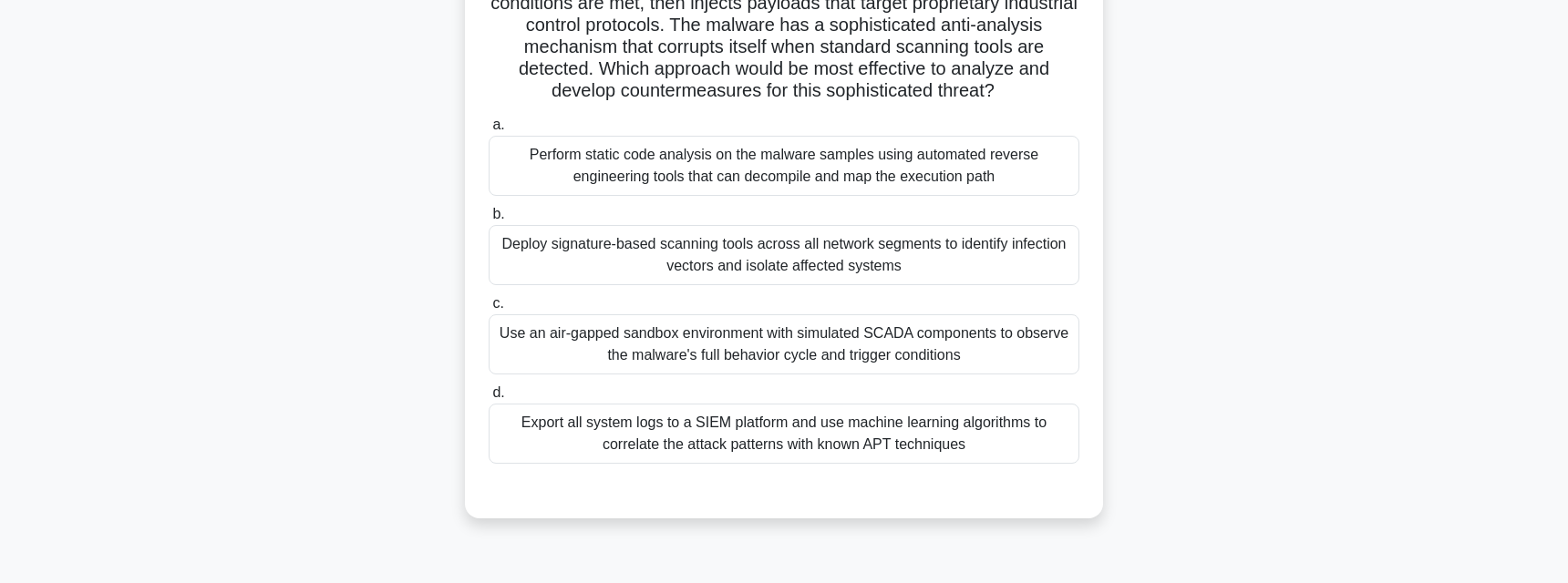 click on "Export all system logs to a SIEM platform and use machine learning algorithms to correlate the attack patterns with known APT techniques" at bounding box center [784, 434] 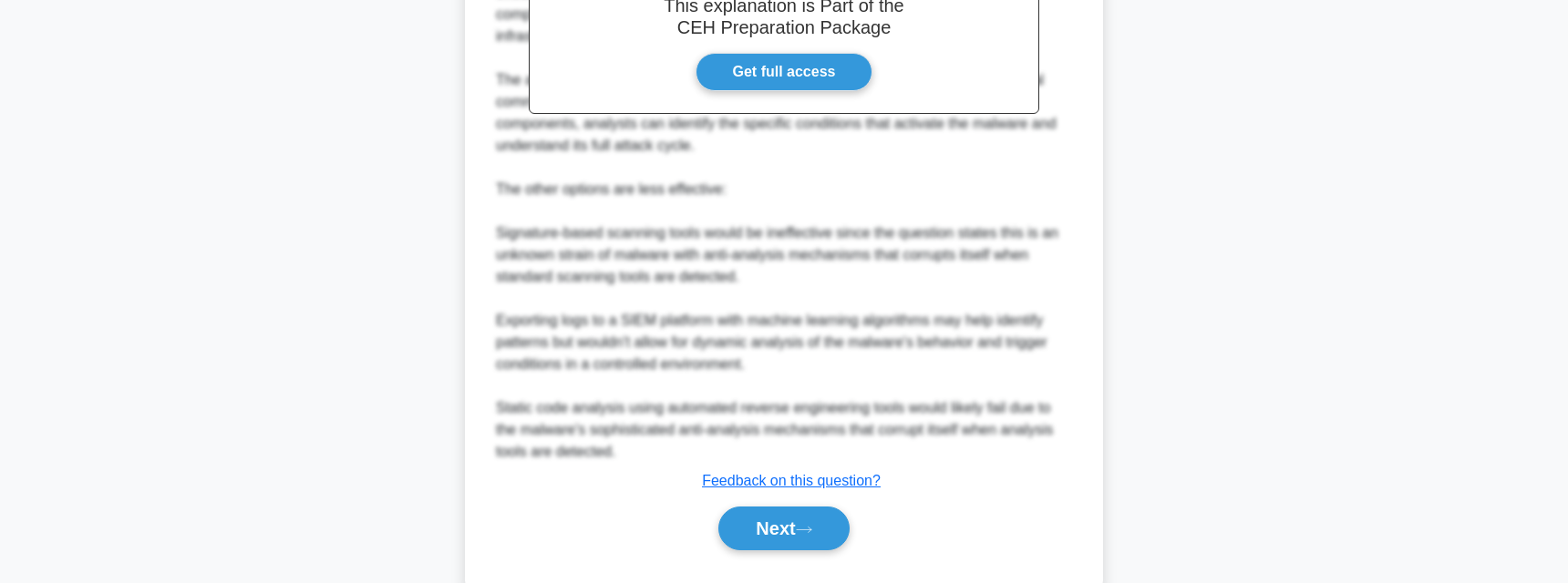 scroll, scrollTop: 850, scrollLeft: 0, axis: vertical 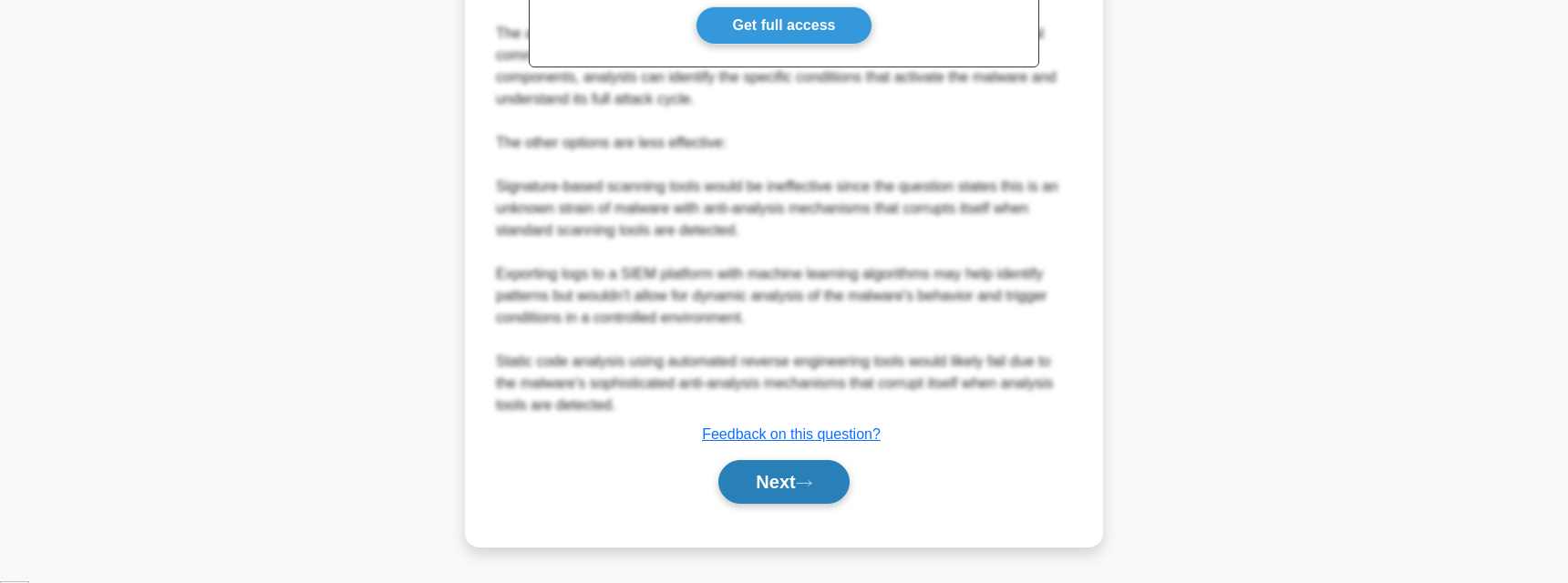 click on "Next" at bounding box center [783, 482] 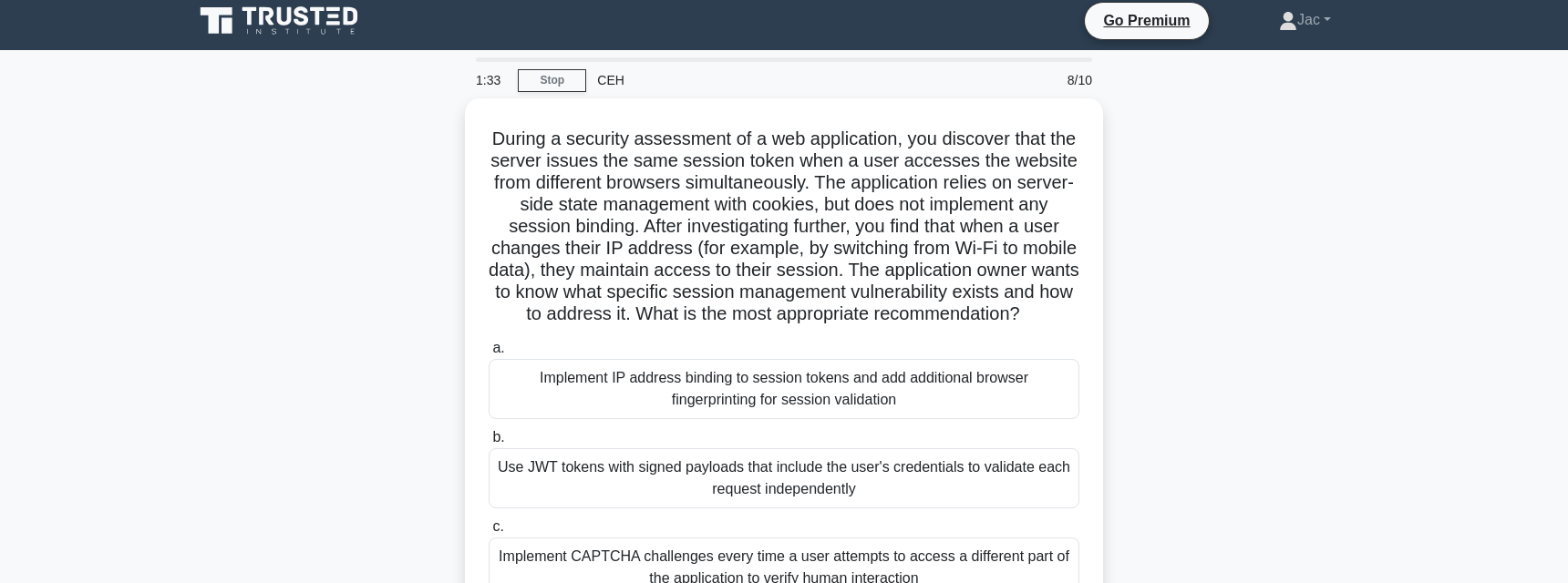 scroll, scrollTop: 8, scrollLeft: 0, axis: vertical 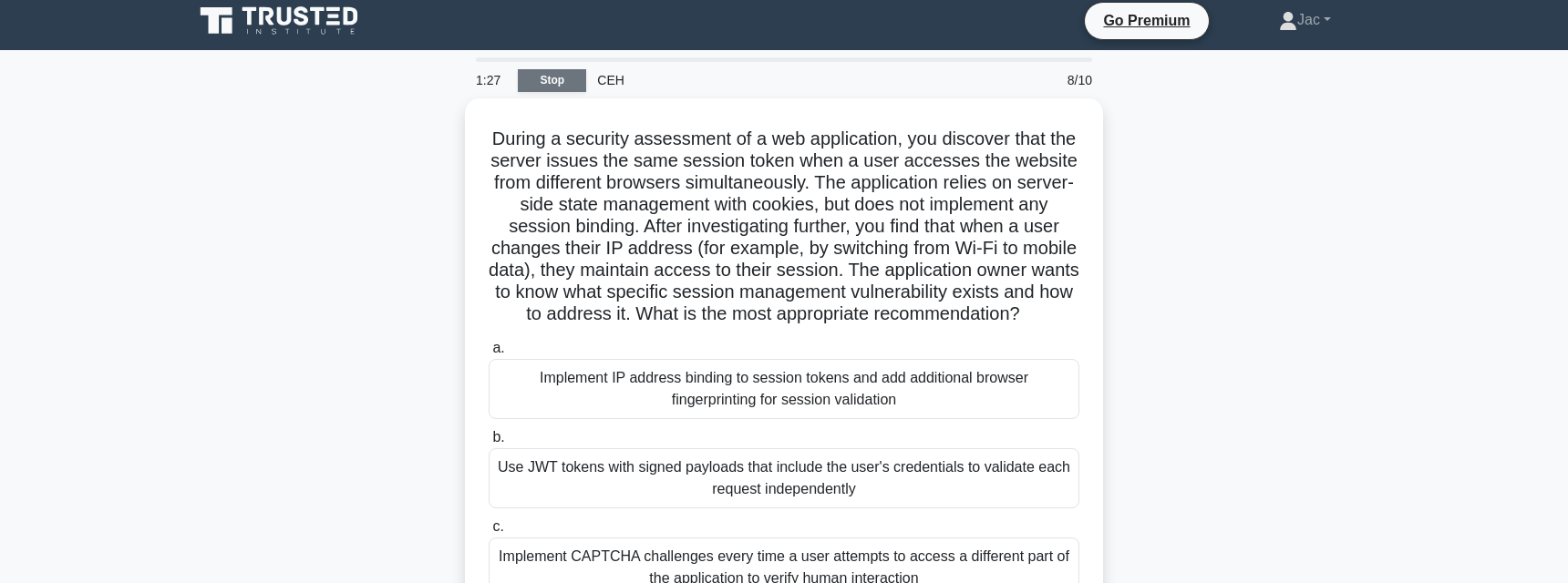 click on "Stop" at bounding box center [552, 80] 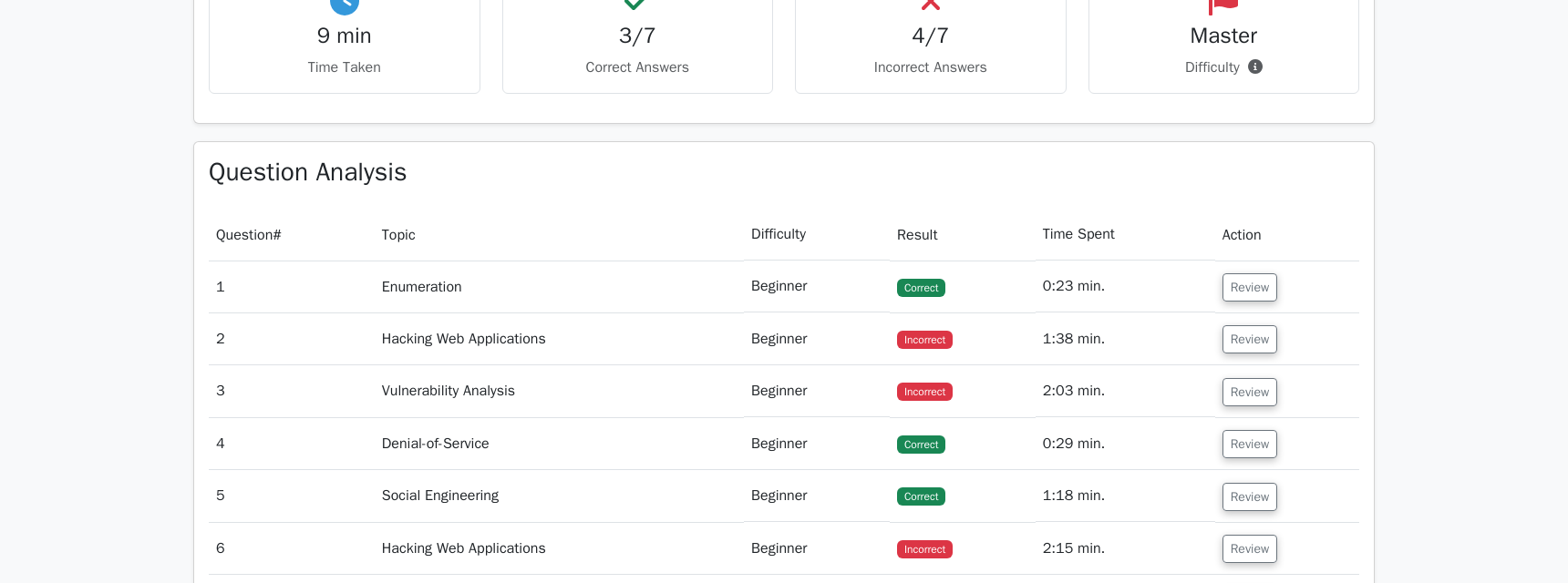 scroll, scrollTop: 1279, scrollLeft: 0, axis: vertical 